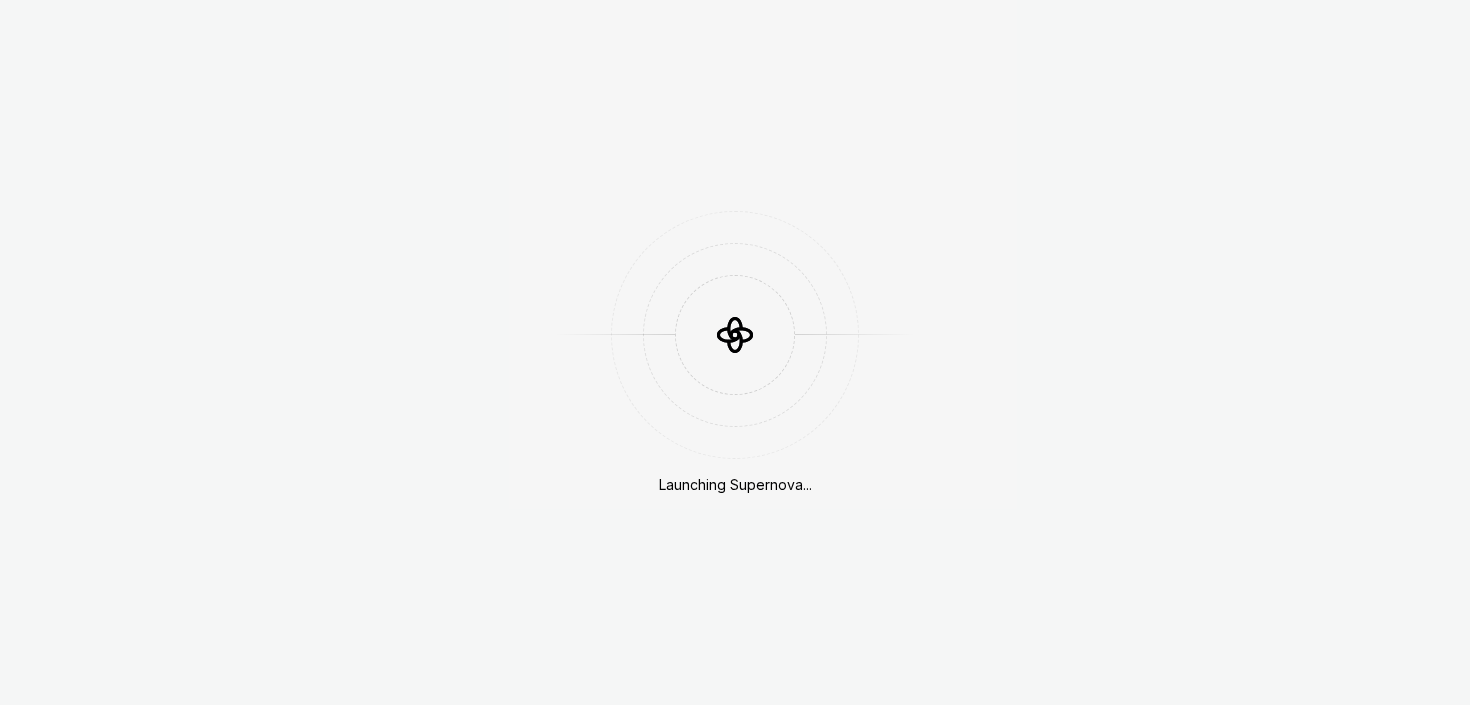 scroll, scrollTop: 0, scrollLeft: 0, axis: both 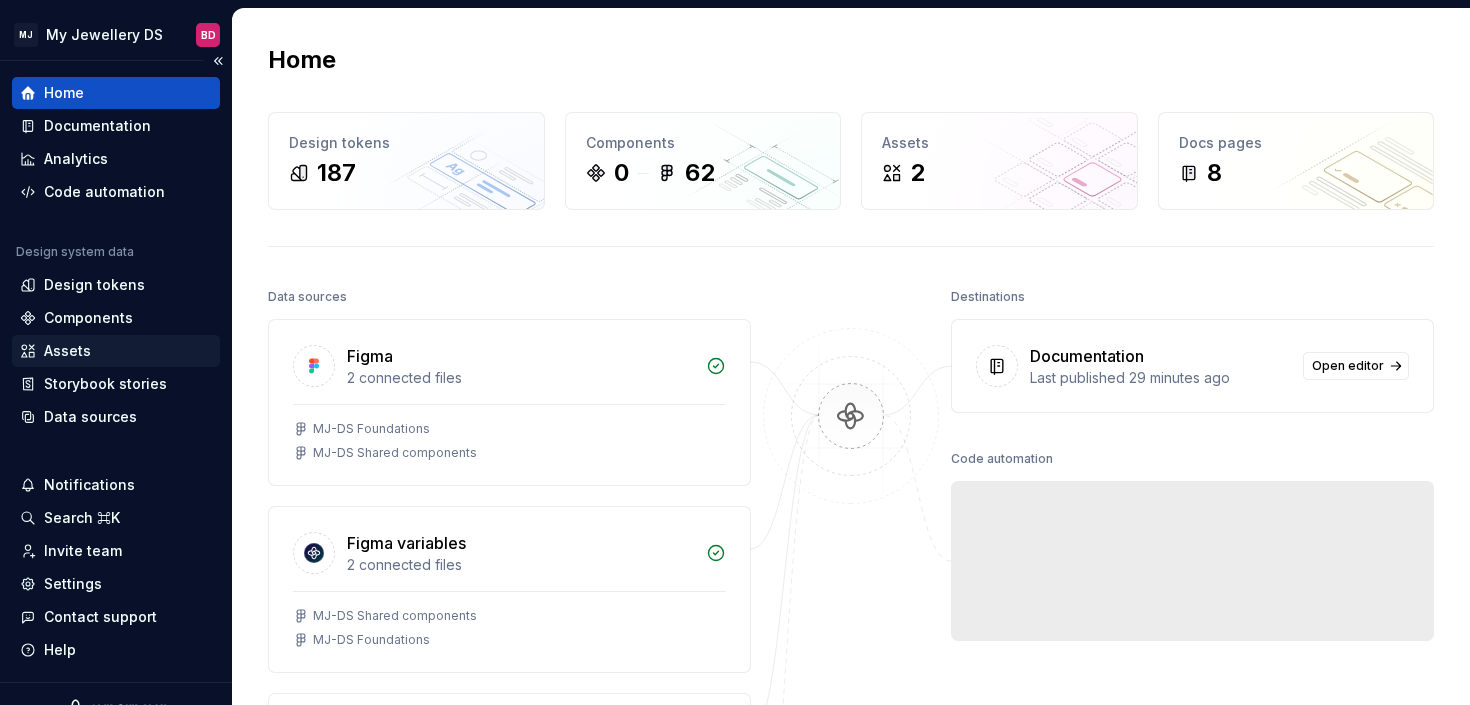 click on "Assets" at bounding box center (116, 351) 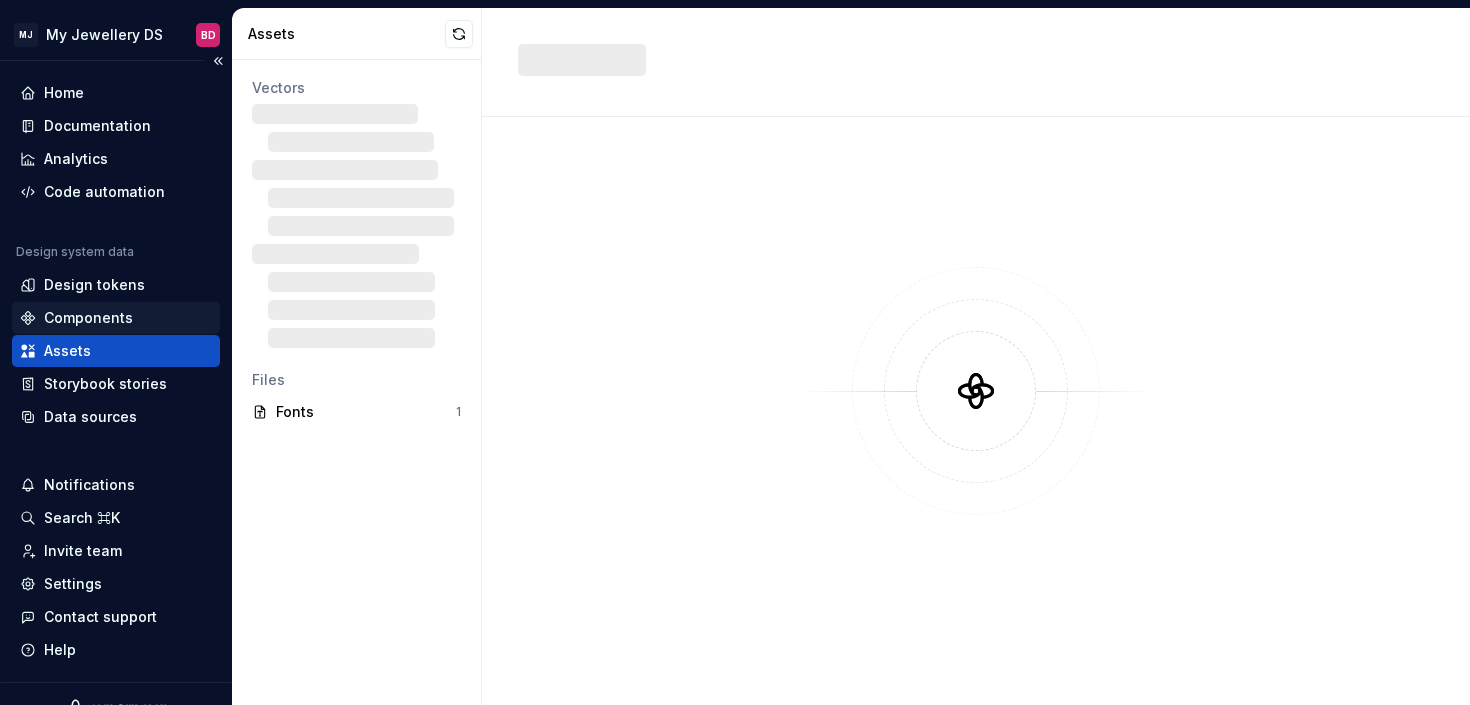 click on "Components" at bounding box center (116, 318) 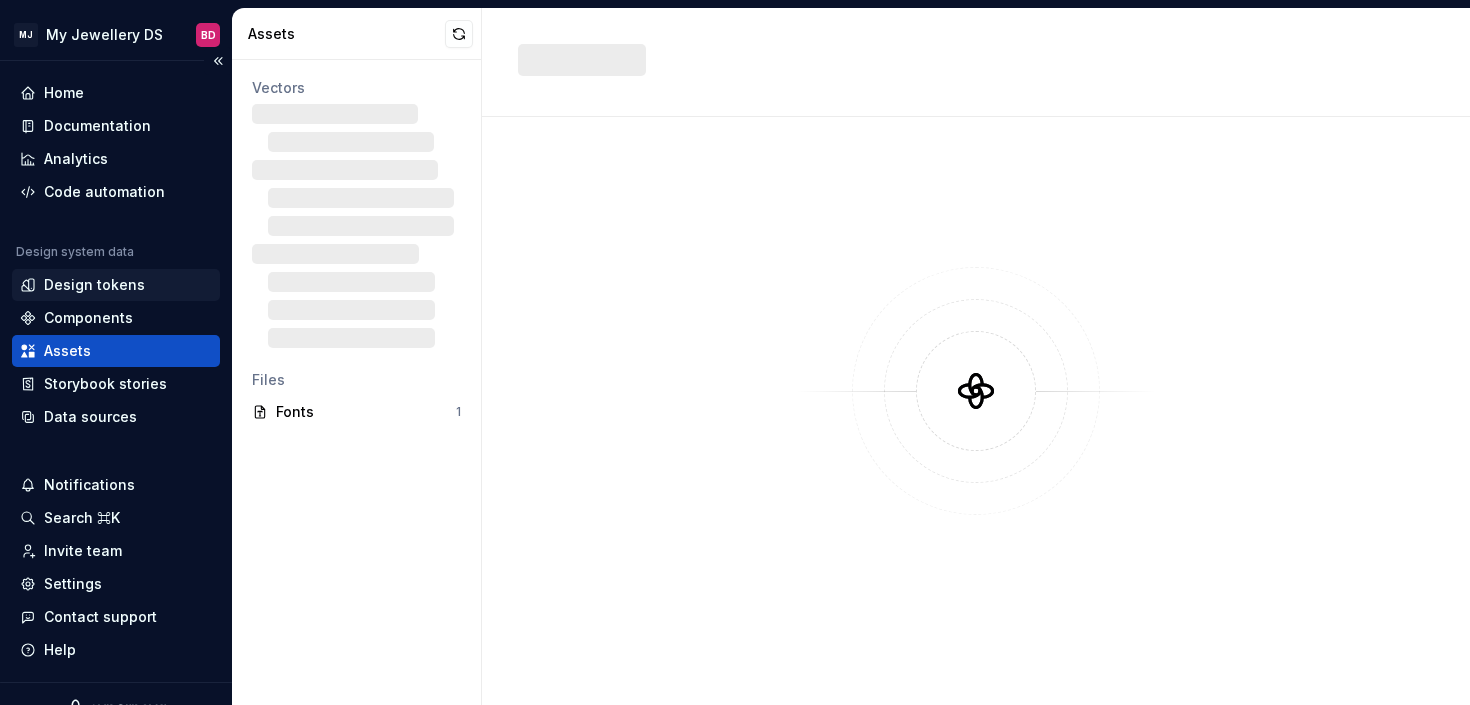 click on "Design tokens" at bounding box center (116, 285) 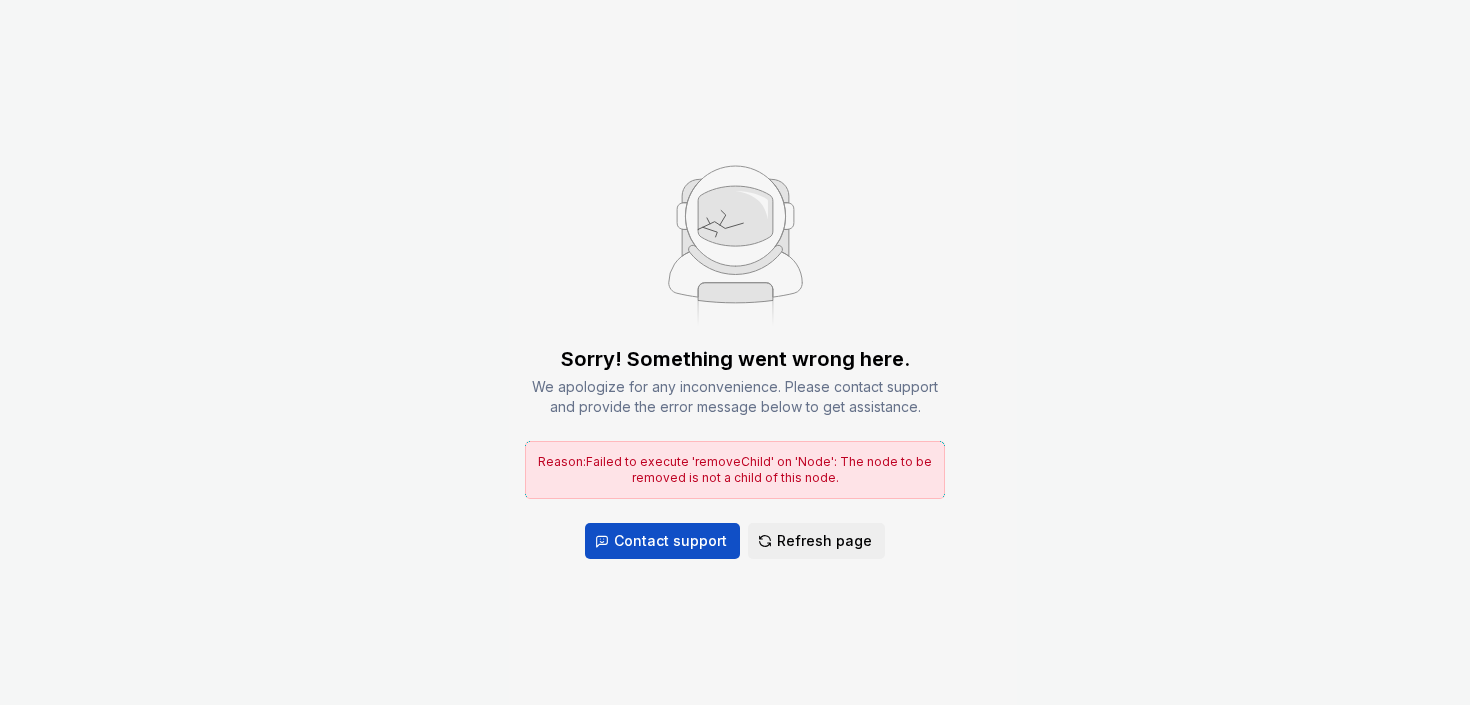 click on "Sorry! Something went wrong here. We apologize for any inconvenience. Please contact support and provide the error message below to get assistance. Reason:  Failed to execute 'removeChild' on 'Node': The node to be removed is not a child of this node. Contact support Refresh page" at bounding box center (735, 352) 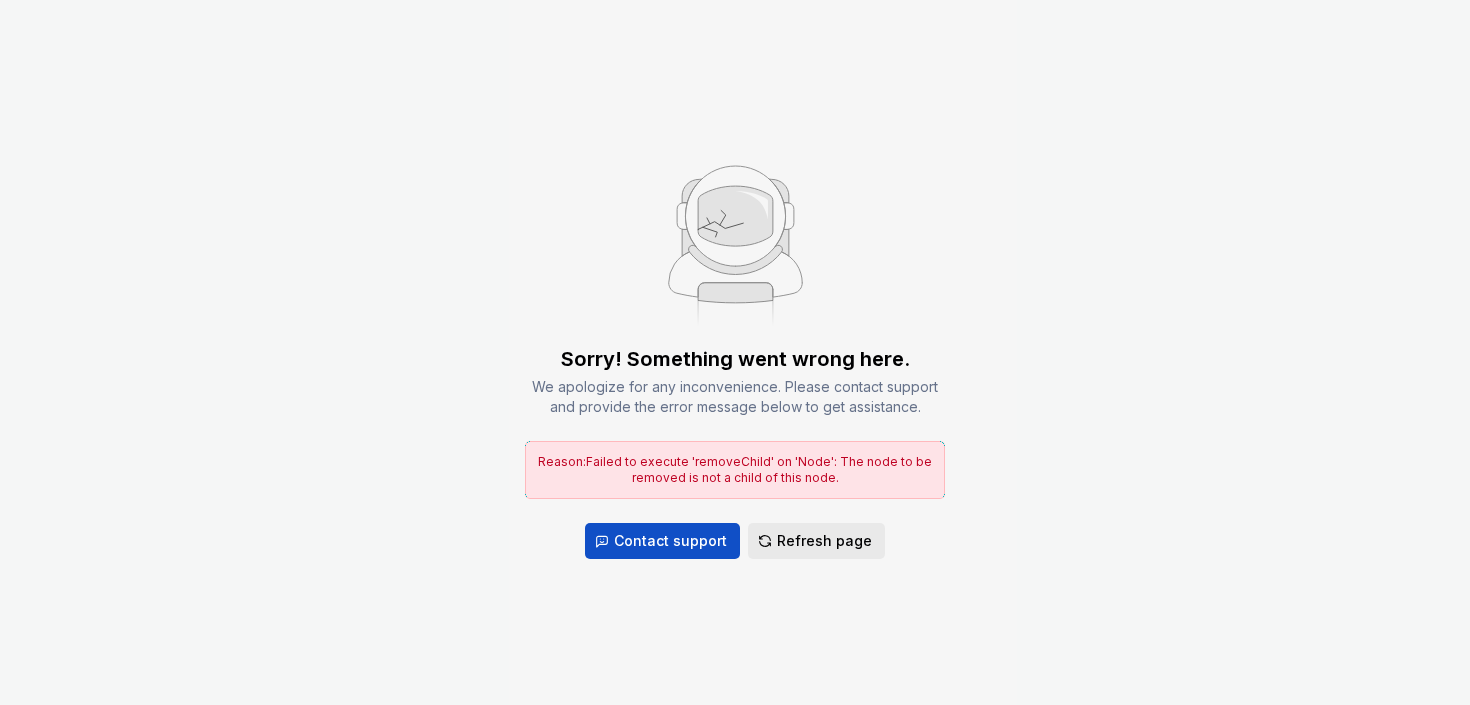 click on "Refresh page" at bounding box center [824, 541] 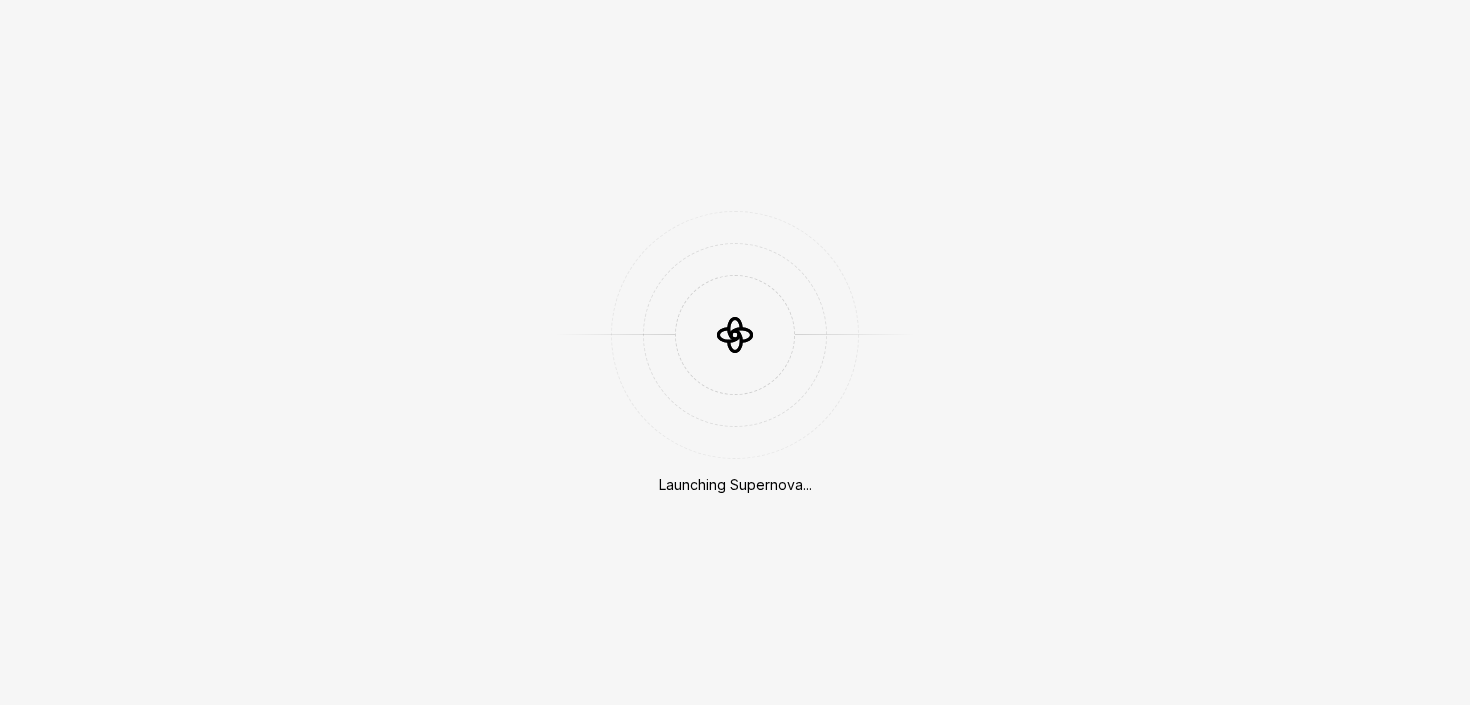 scroll, scrollTop: 0, scrollLeft: 0, axis: both 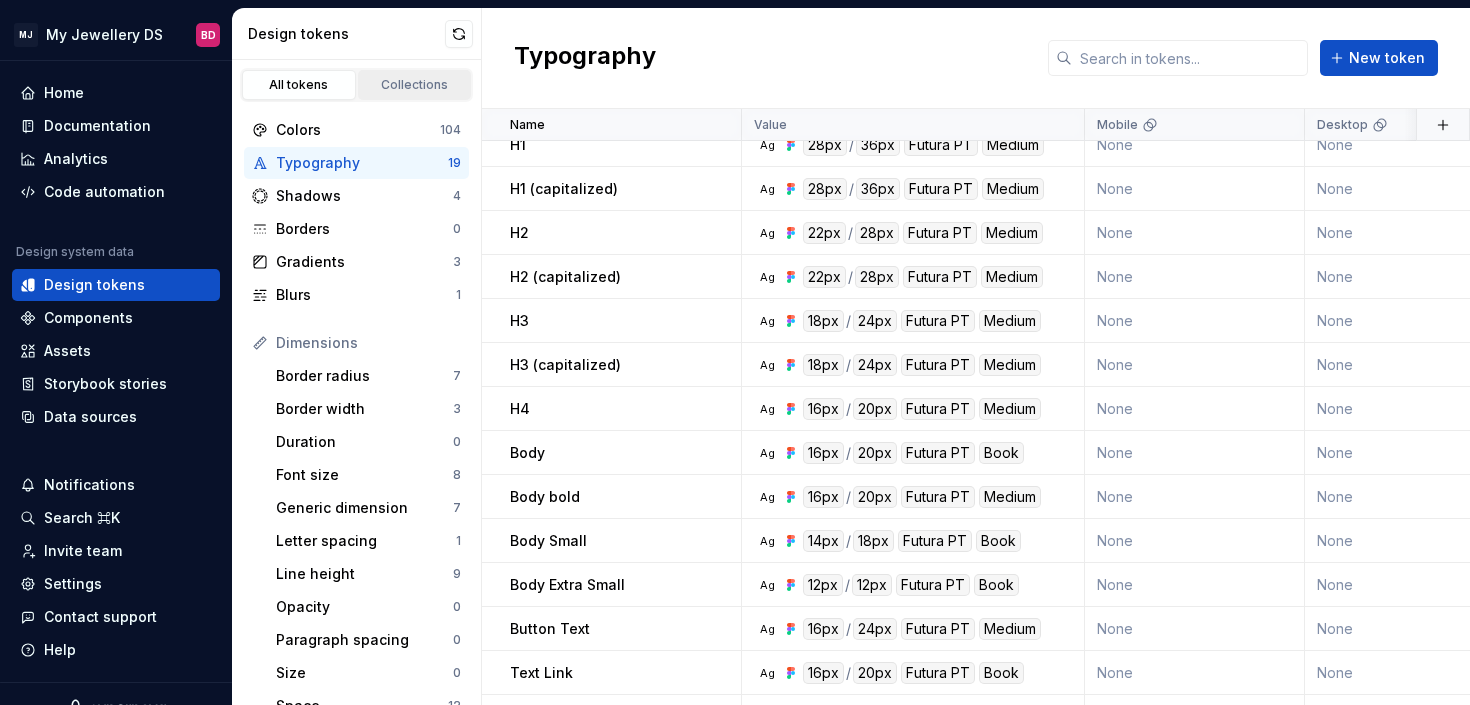 click on "Collections" at bounding box center (415, 85) 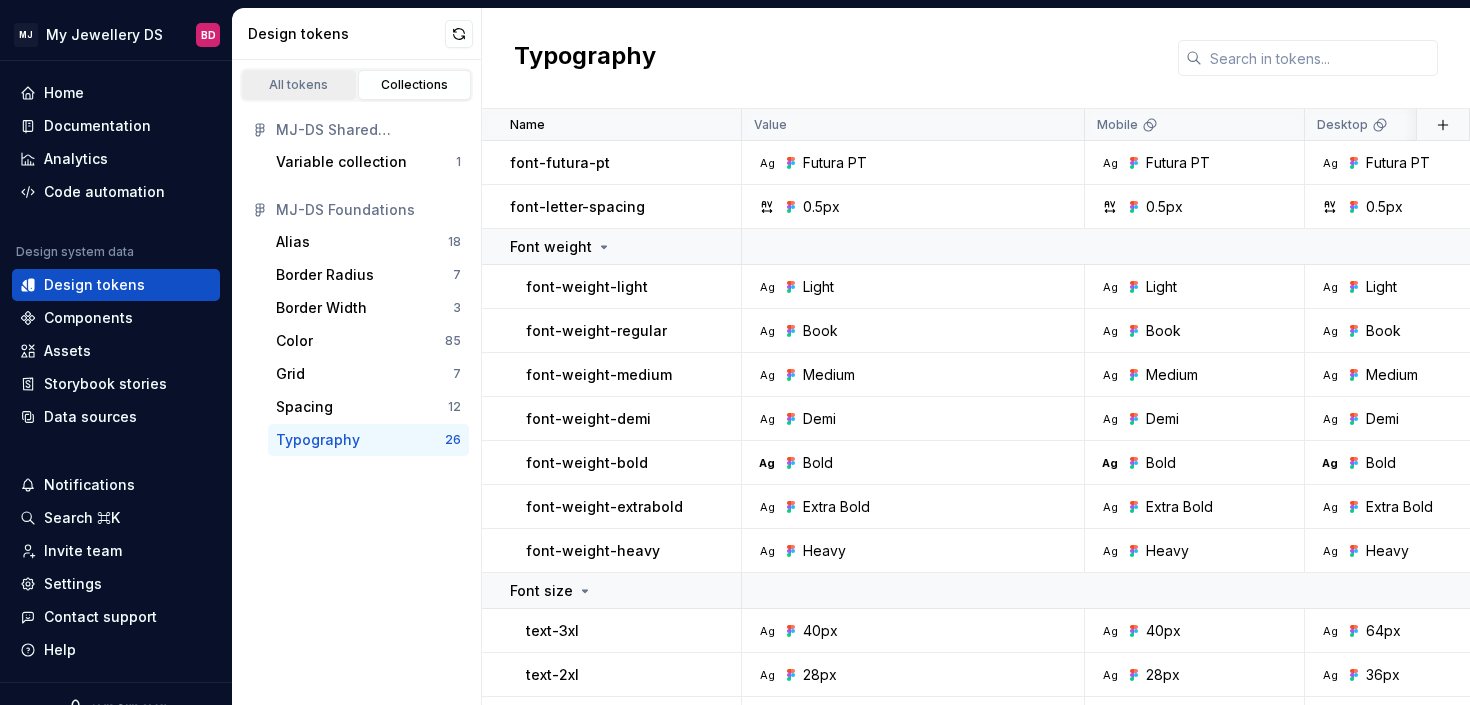 click on "All tokens" at bounding box center [299, 85] 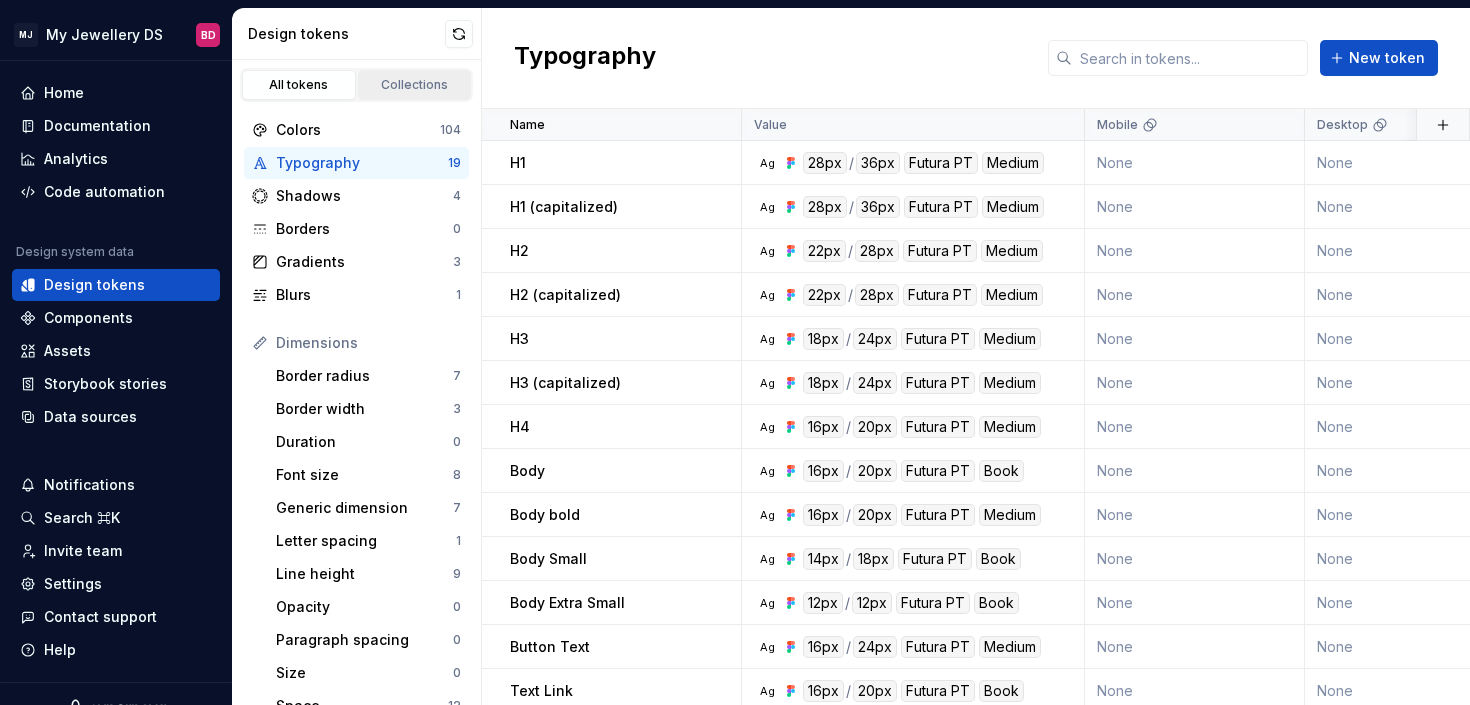 click on "Collections" at bounding box center [415, 85] 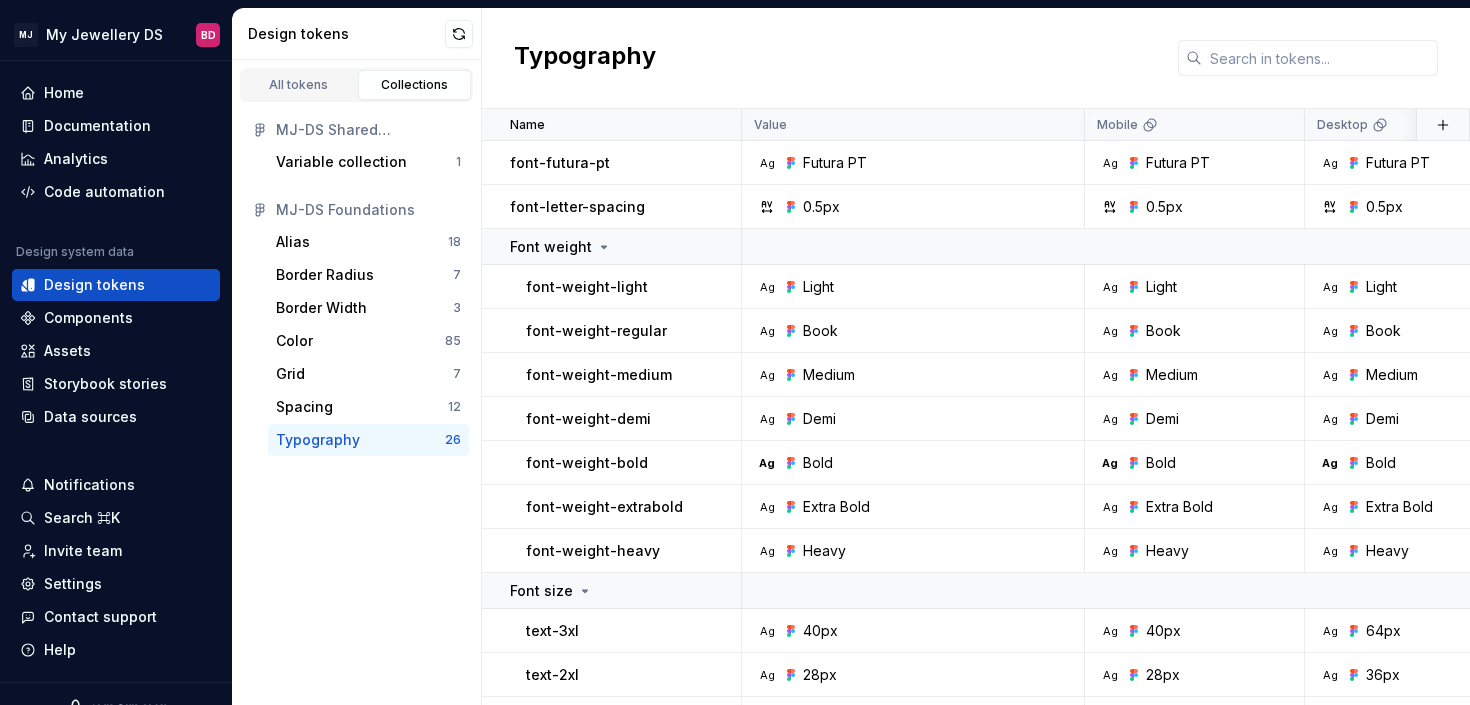 click on "Collections" at bounding box center (415, 85) 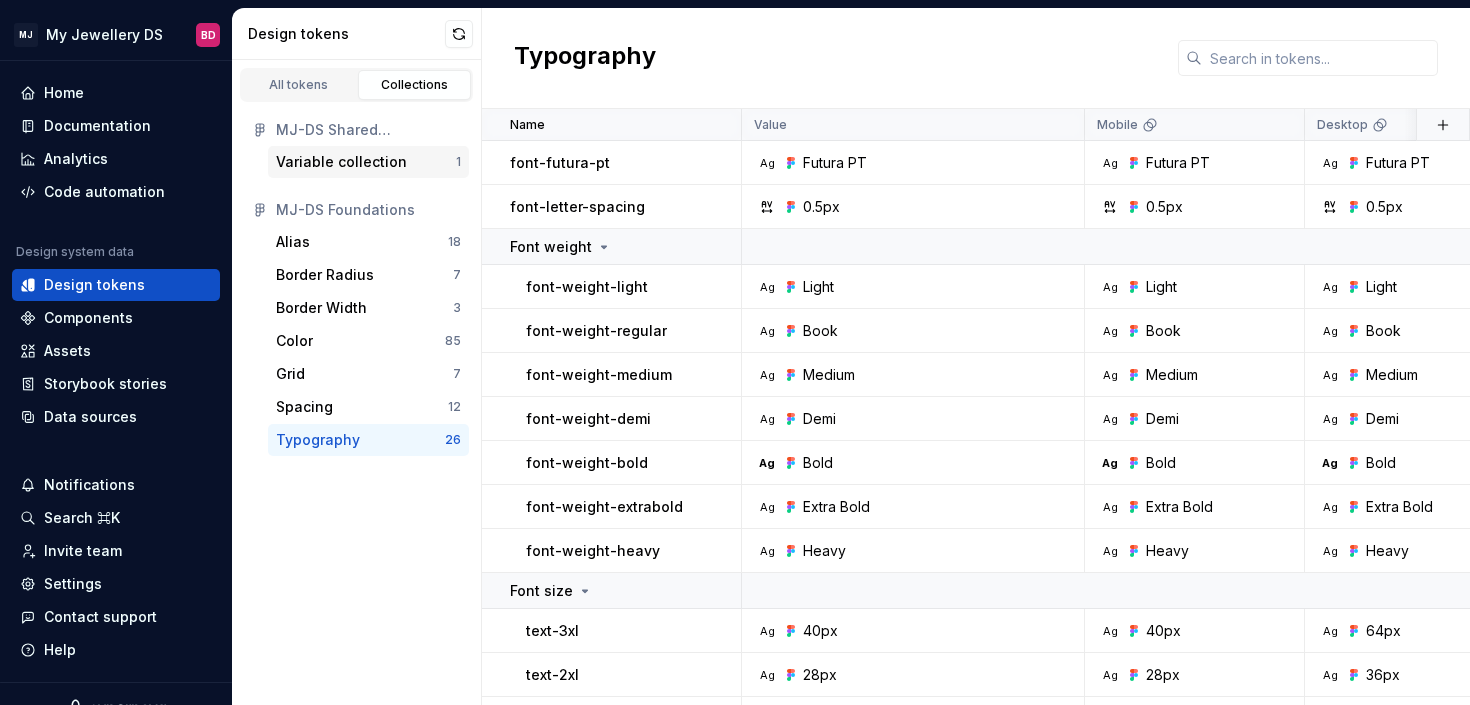 click on "Variable collection" at bounding box center (341, 162) 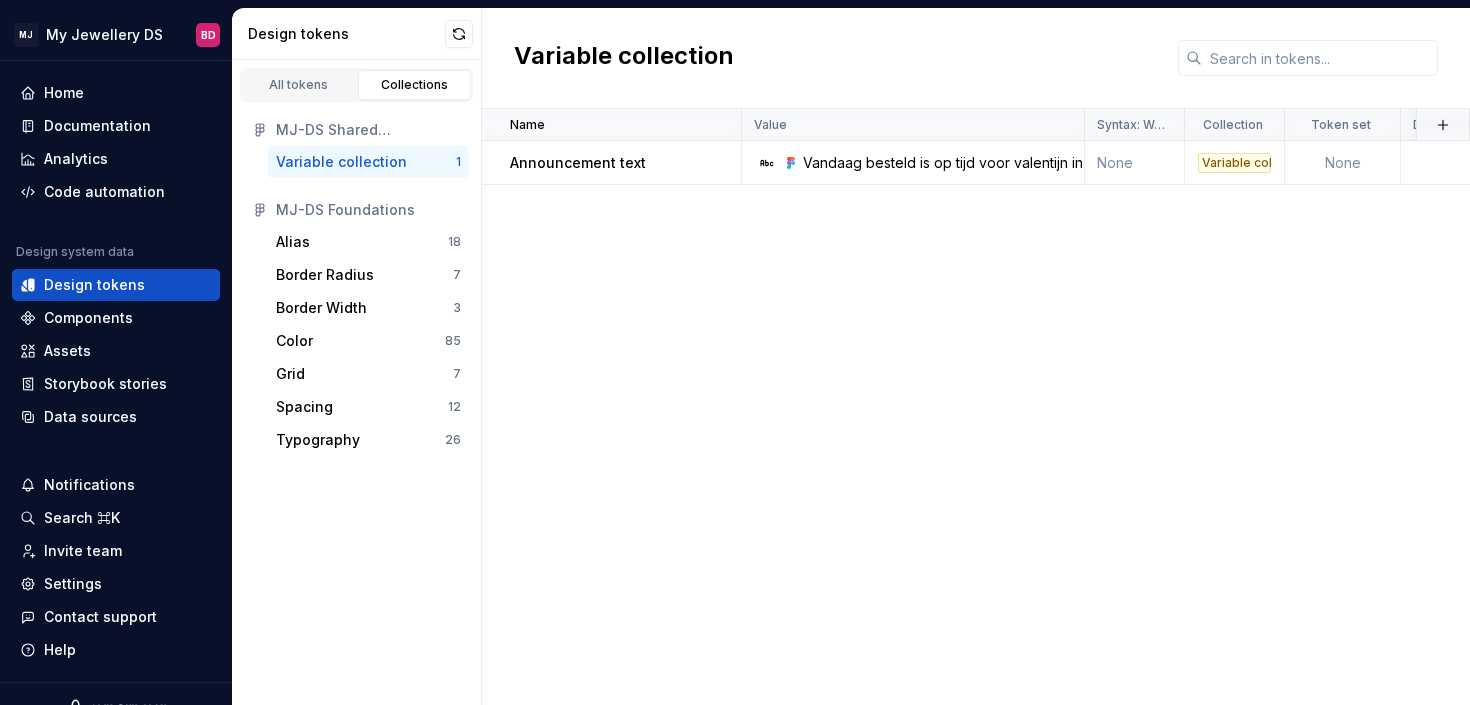 click on "Variable collection 1" at bounding box center (368, 162) 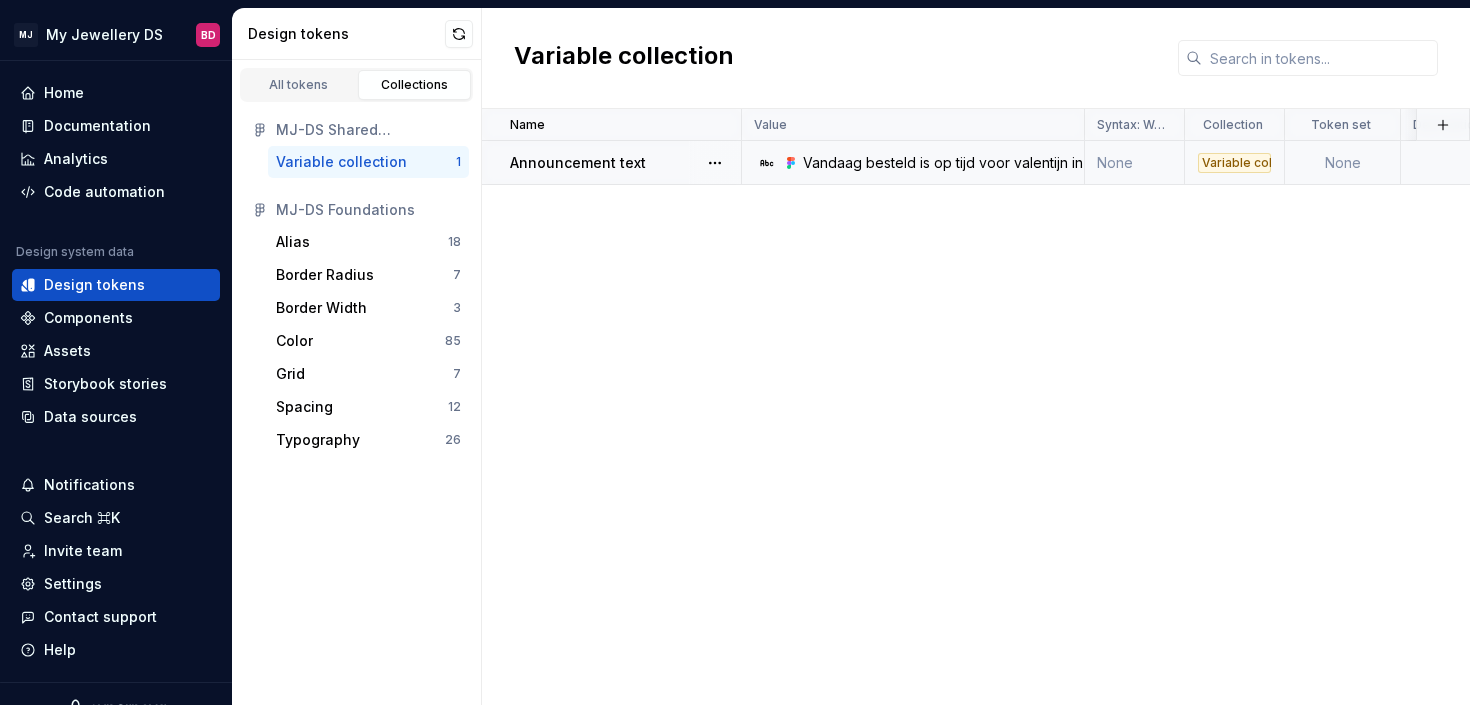 click at bounding box center (715, 162) 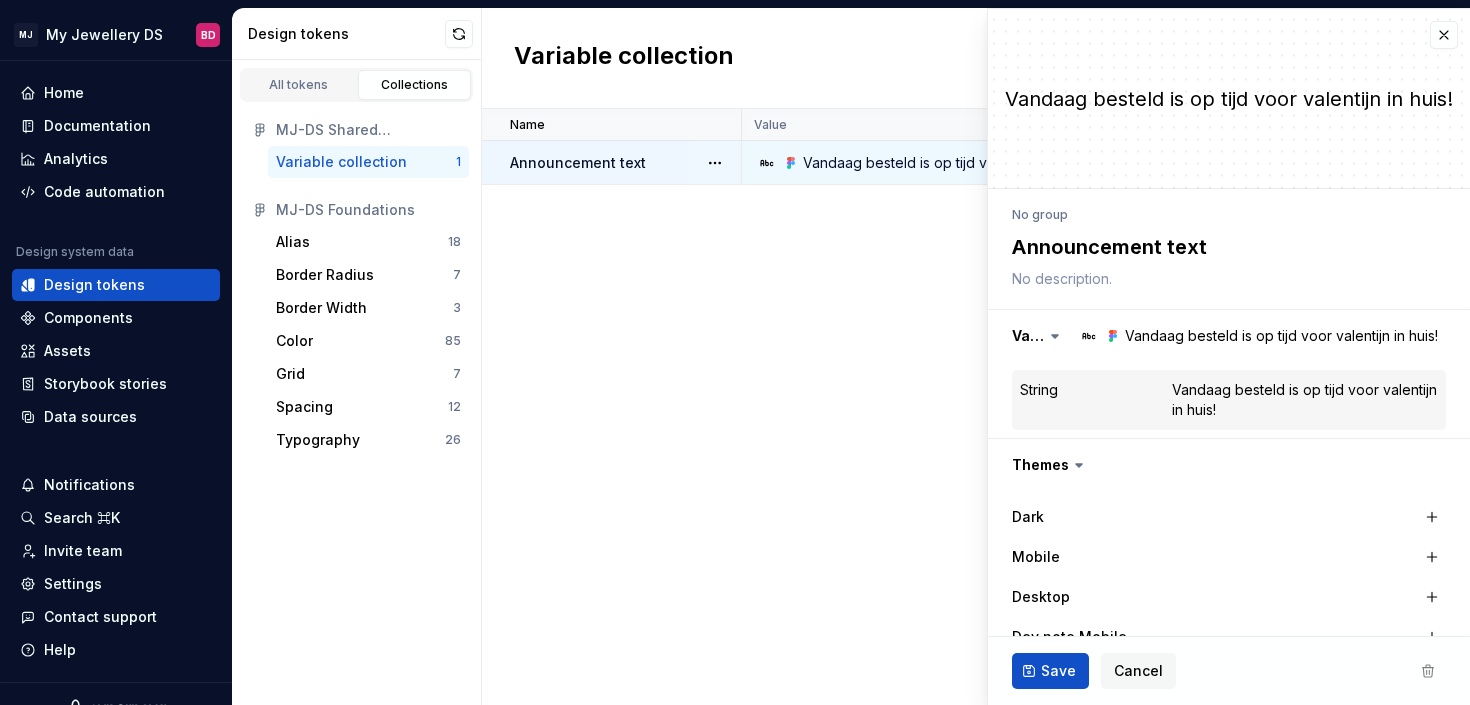 type on "*" 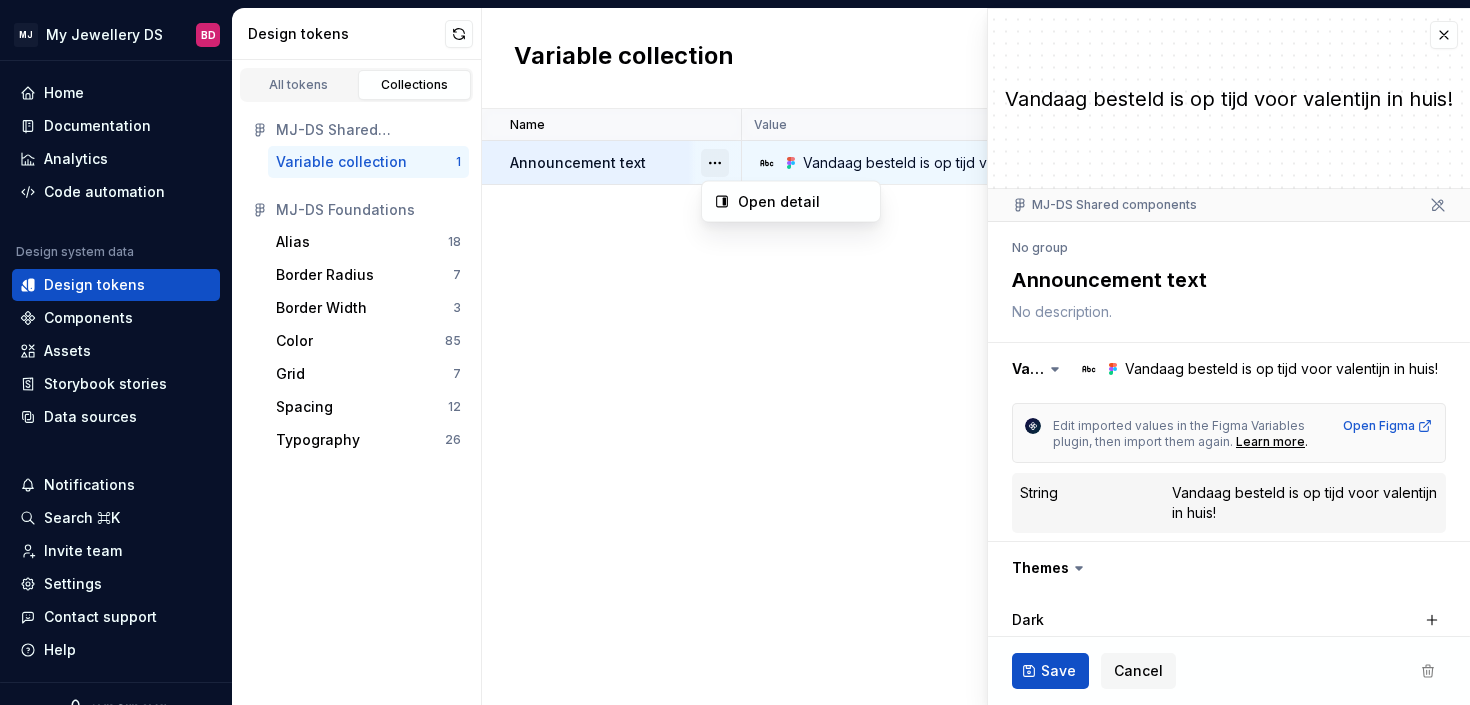 click at bounding box center (715, 163) 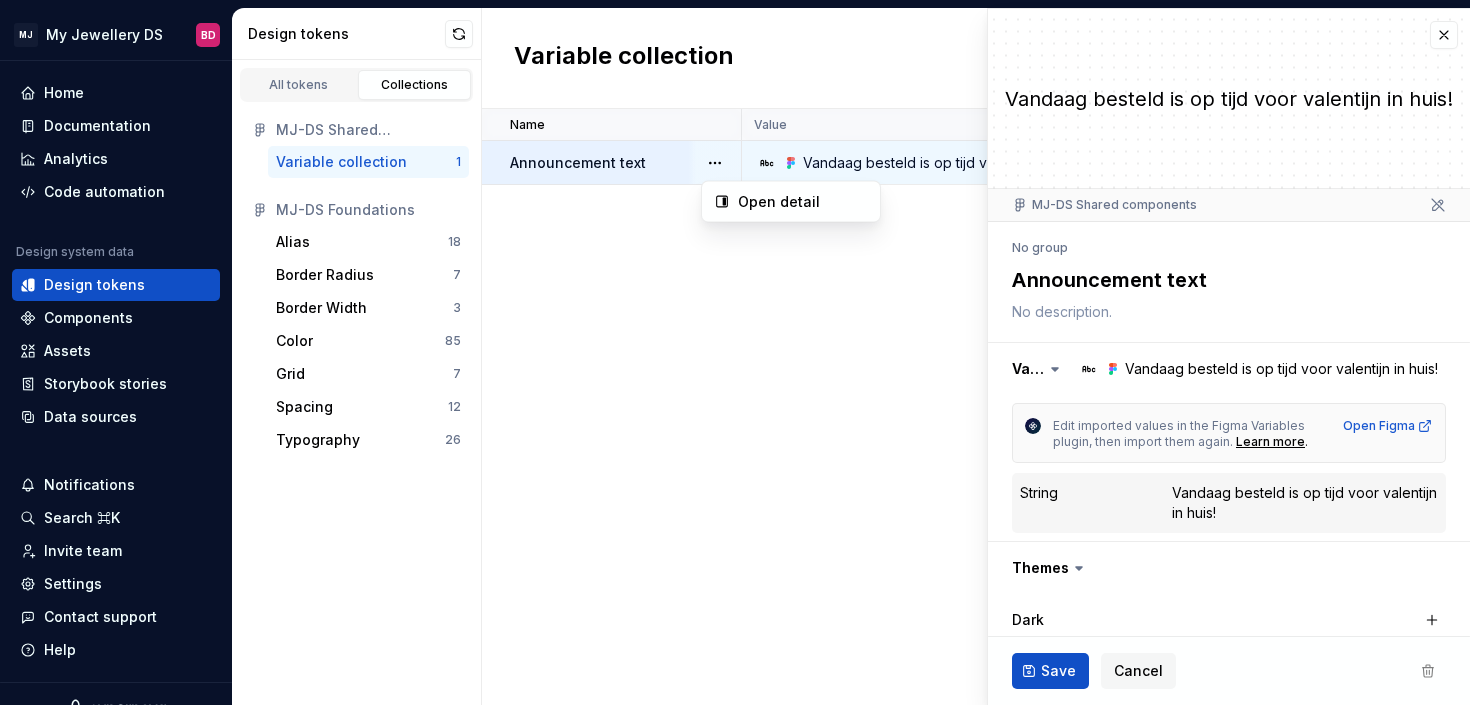 click on "**********" at bounding box center [735, 352] 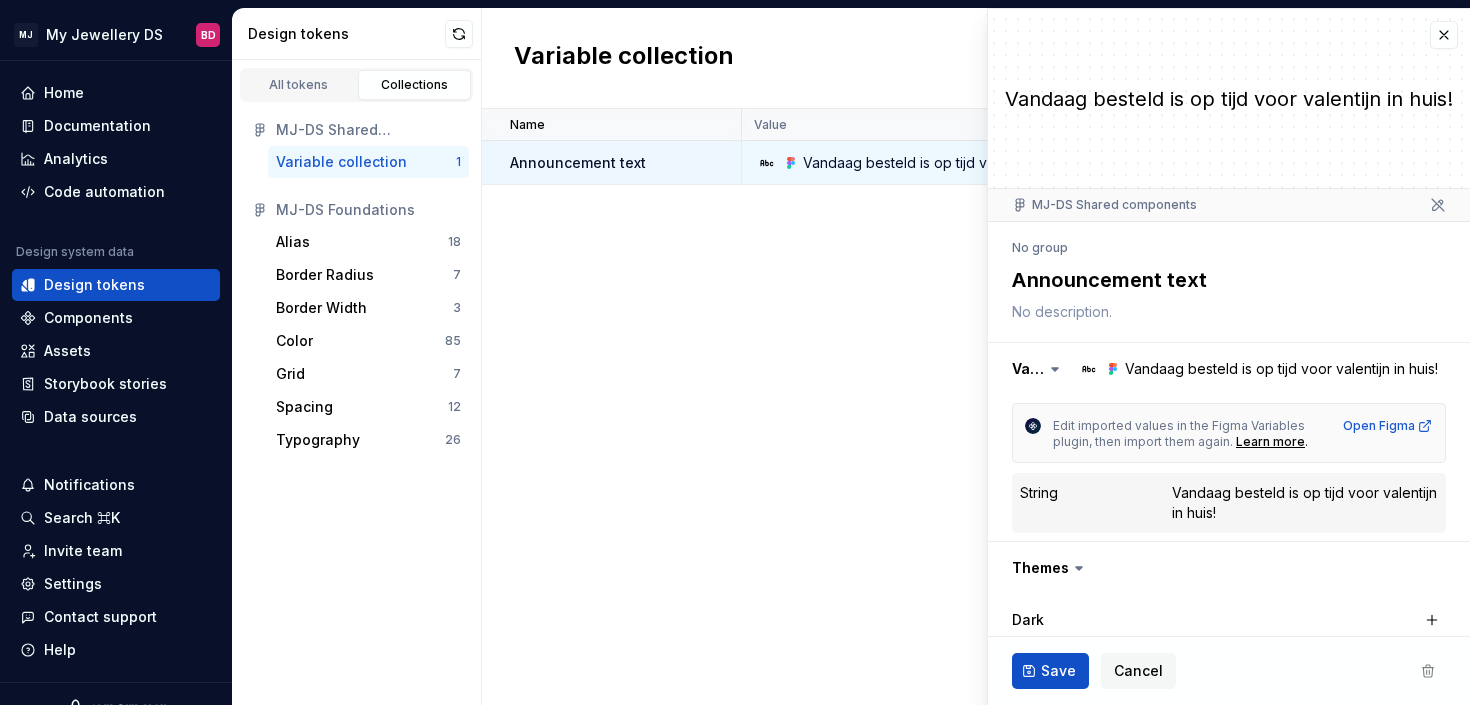 click at bounding box center (1428, 671) 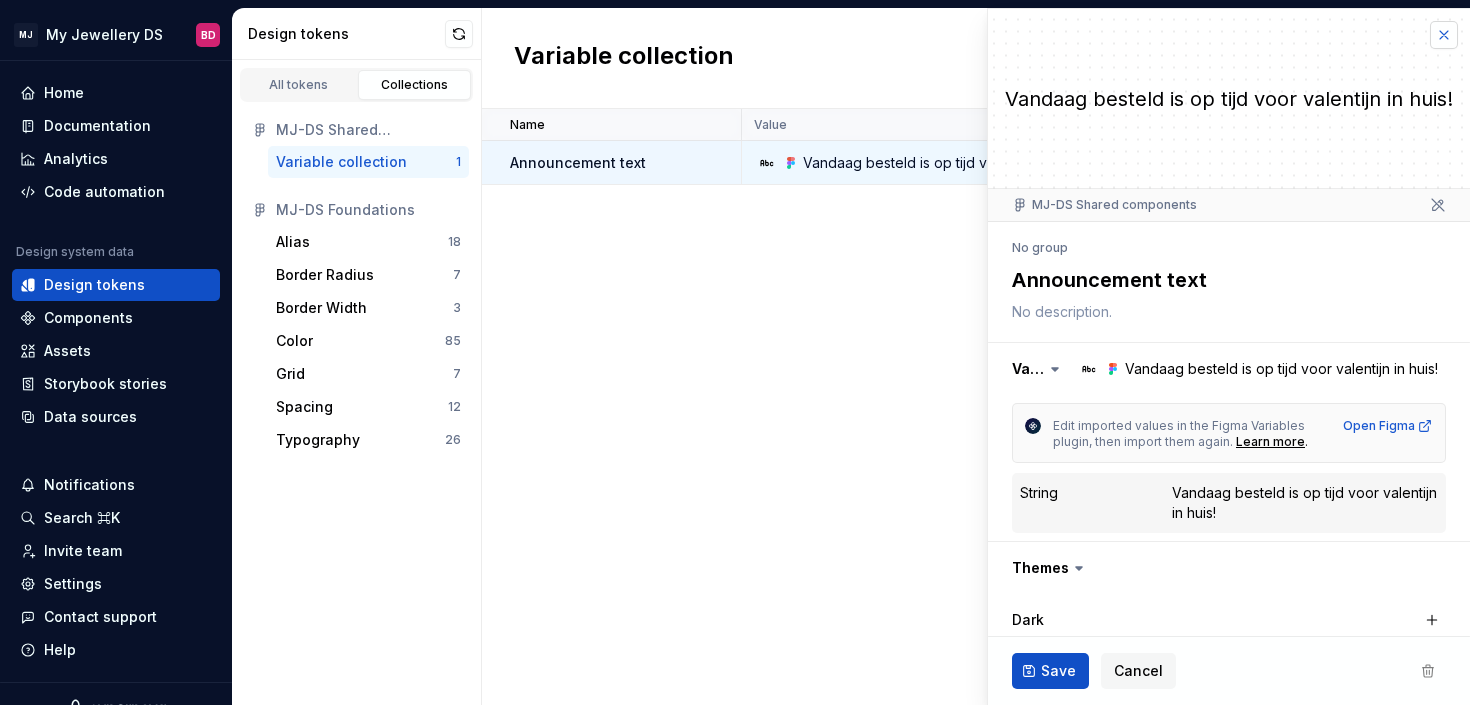 click at bounding box center (1444, 35) 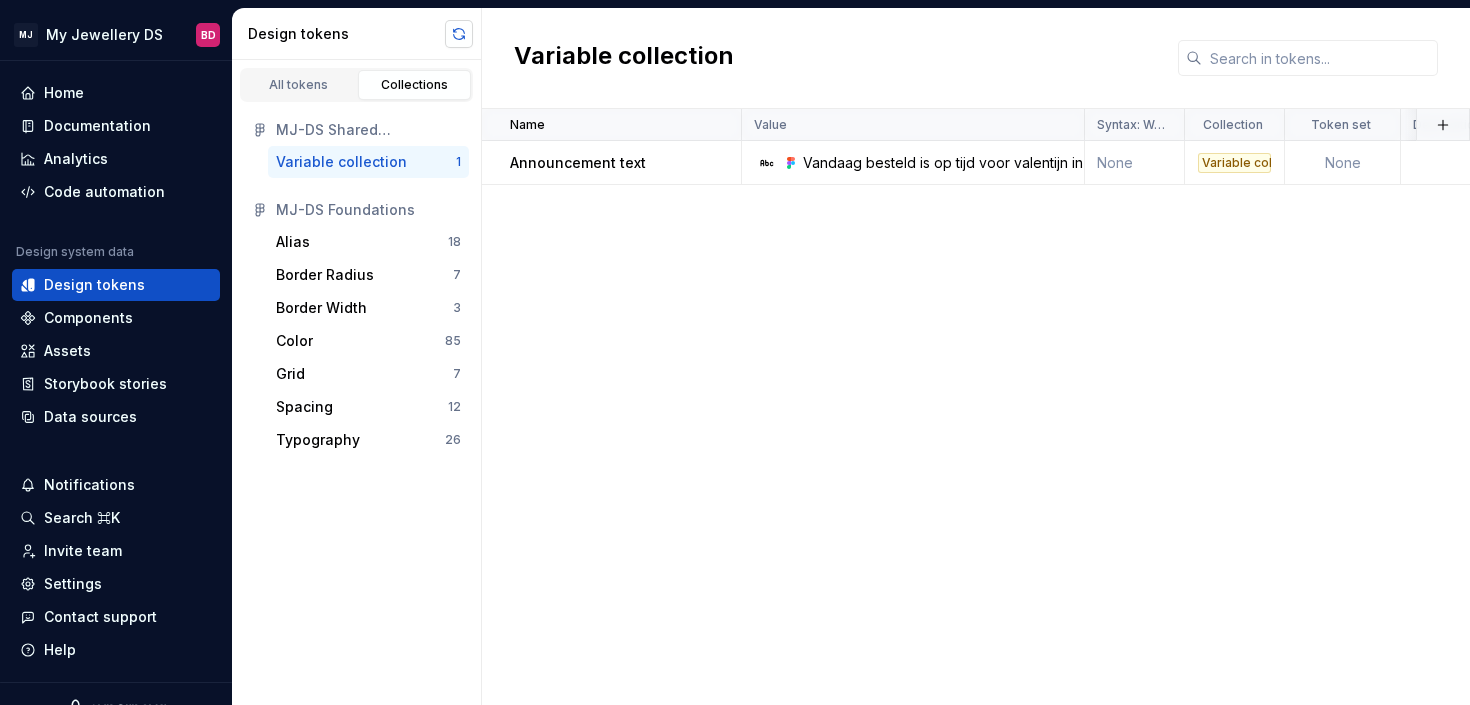 click at bounding box center (459, 34) 